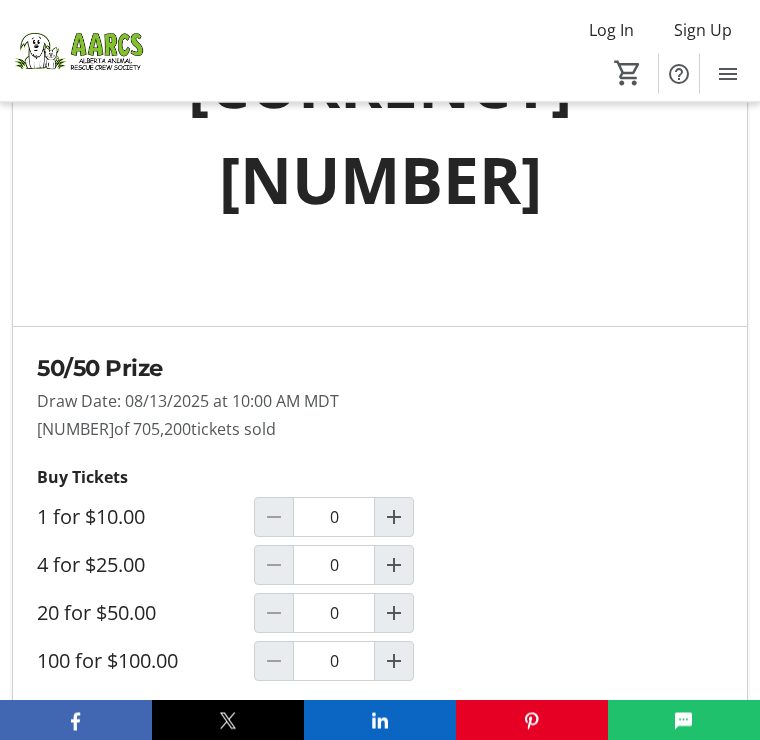 scroll, scrollTop: 1903, scrollLeft: 0, axis: vertical 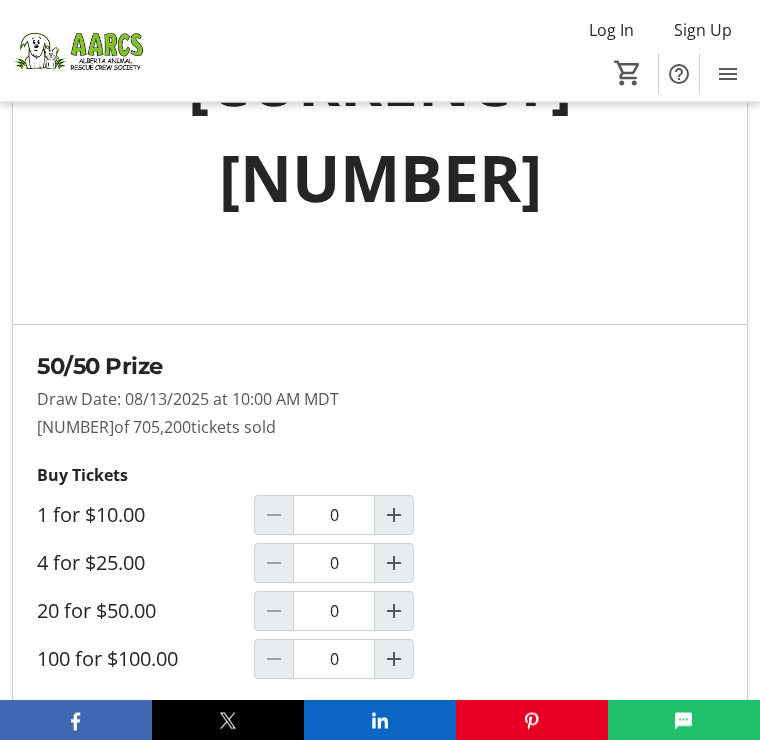 click at bounding box center [394, 564] 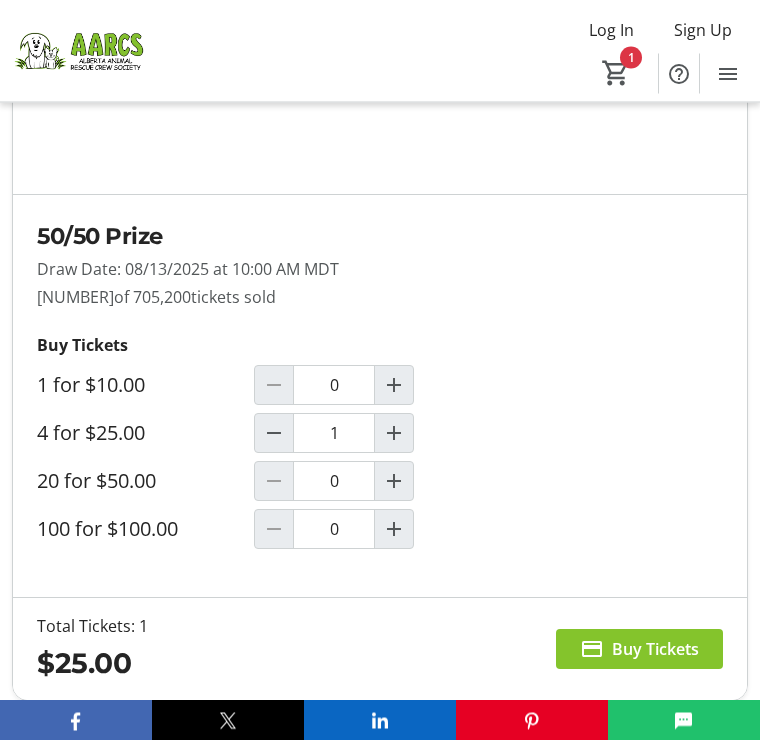 scroll, scrollTop: 2035, scrollLeft: 0, axis: vertical 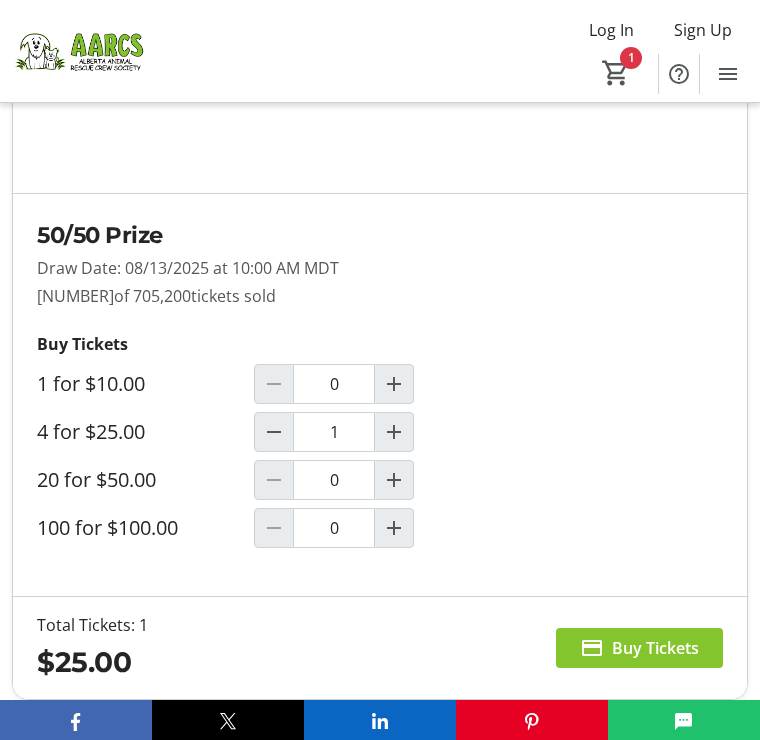 click at bounding box center (274, 432) 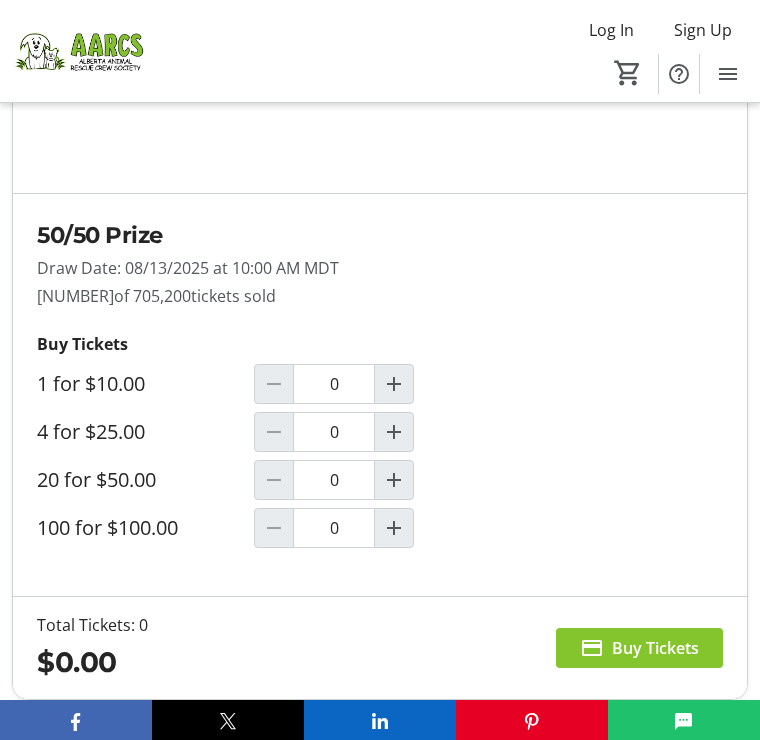 click at bounding box center [394, 528] 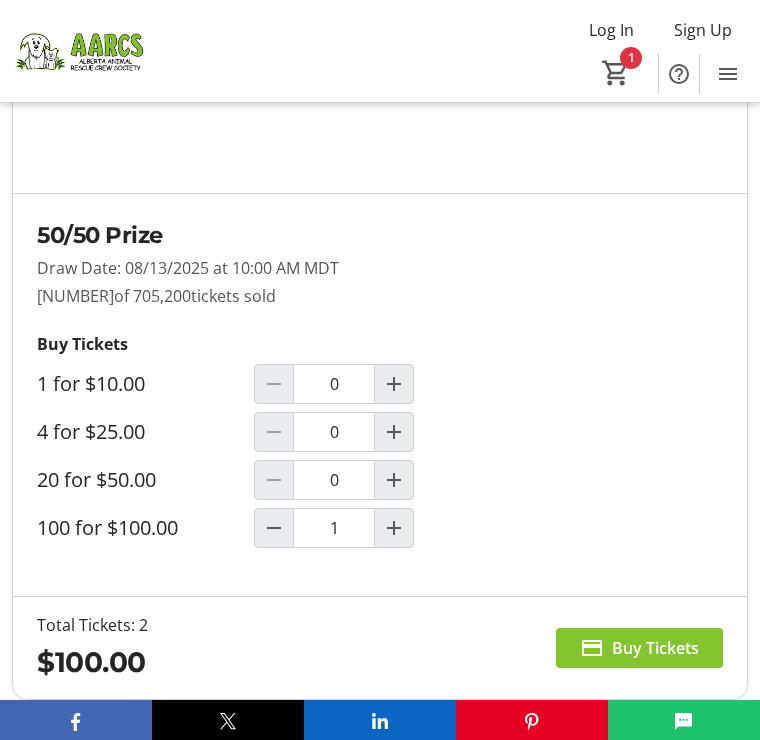 type on "1" 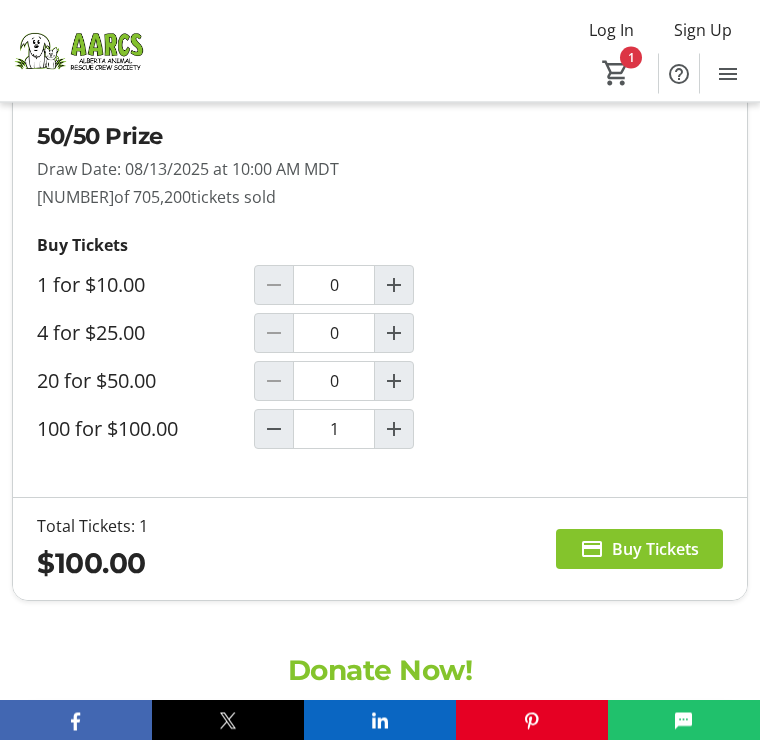 scroll, scrollTop: 2134, scrollLeft: 0, axis: vertical 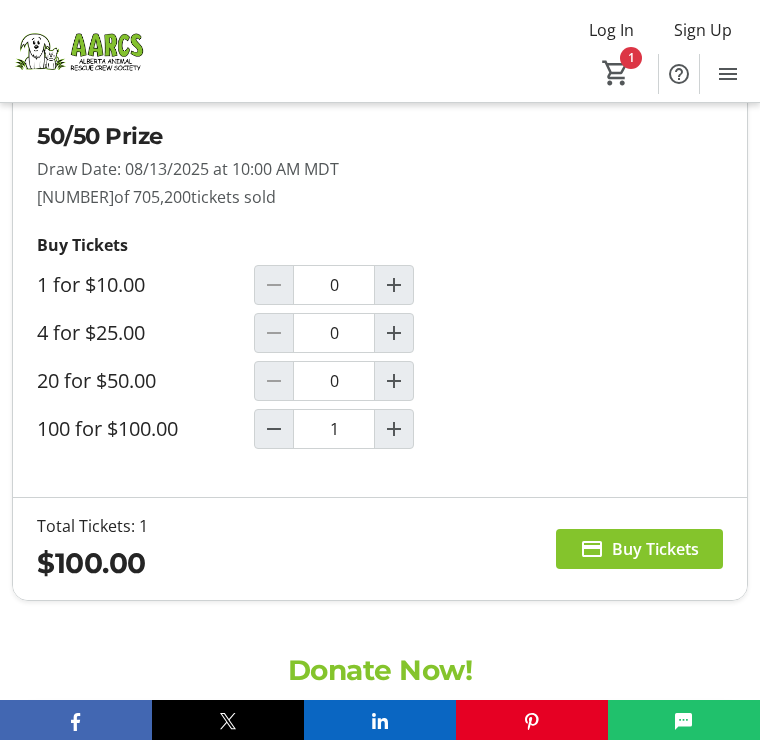 click at bounding box center [394, 333] 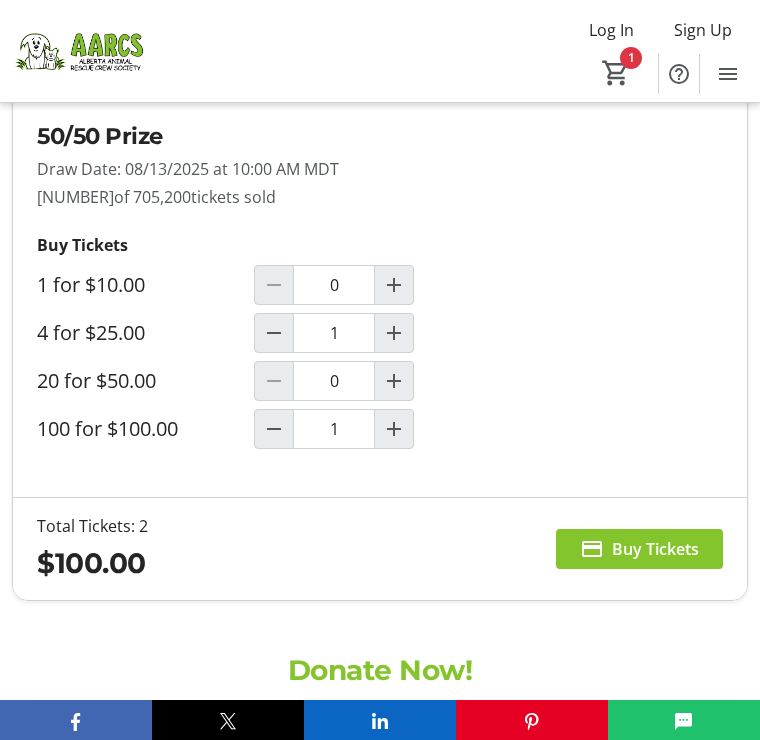 click at bounding box center [274, 429] 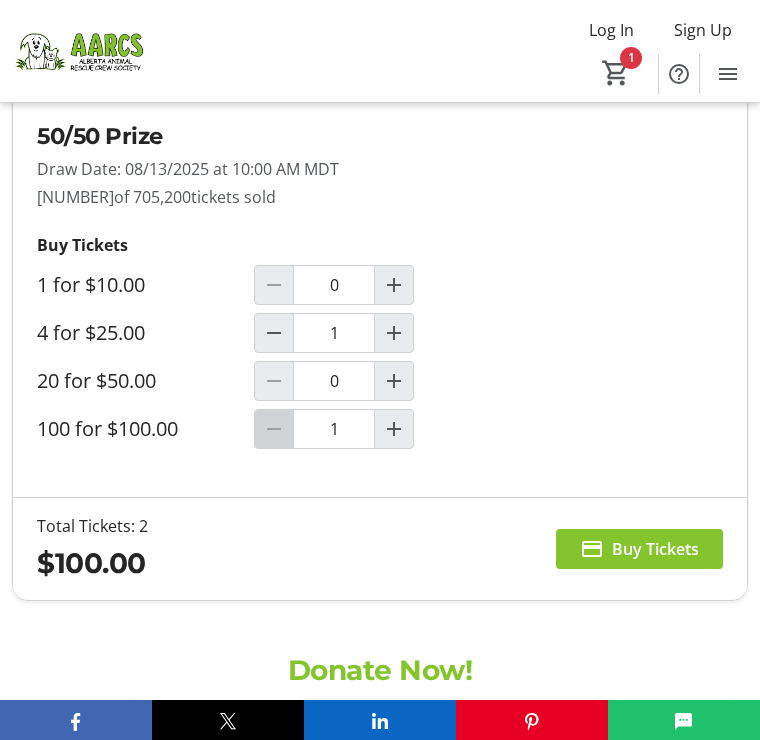 type on "0" 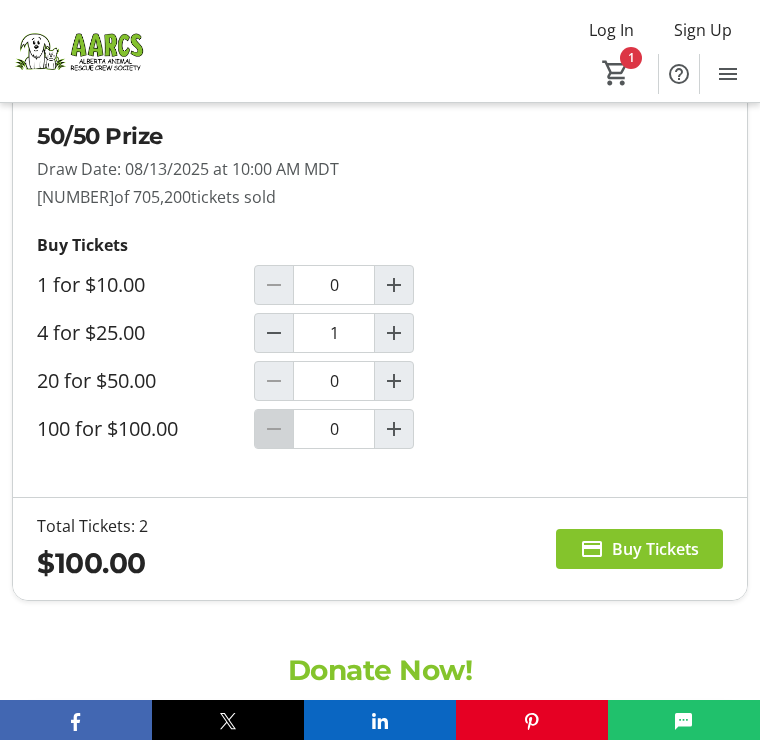type on "1" 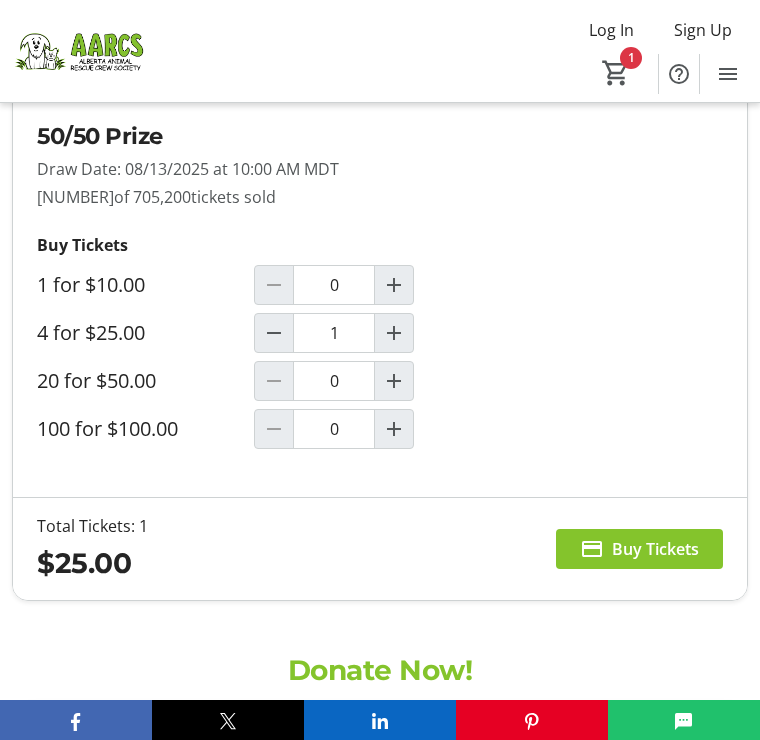 click at bounding box center (394, 381) 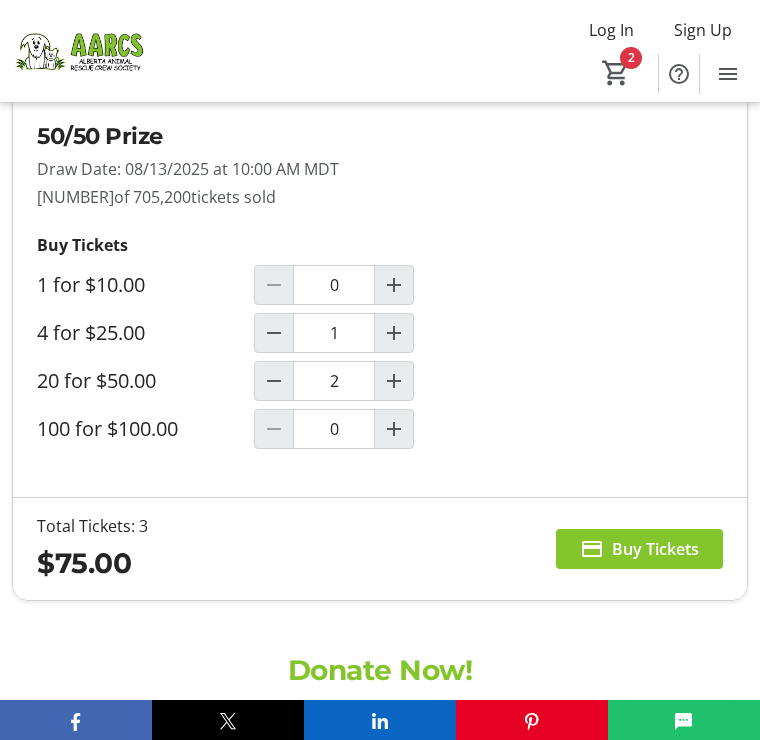 type on "1" 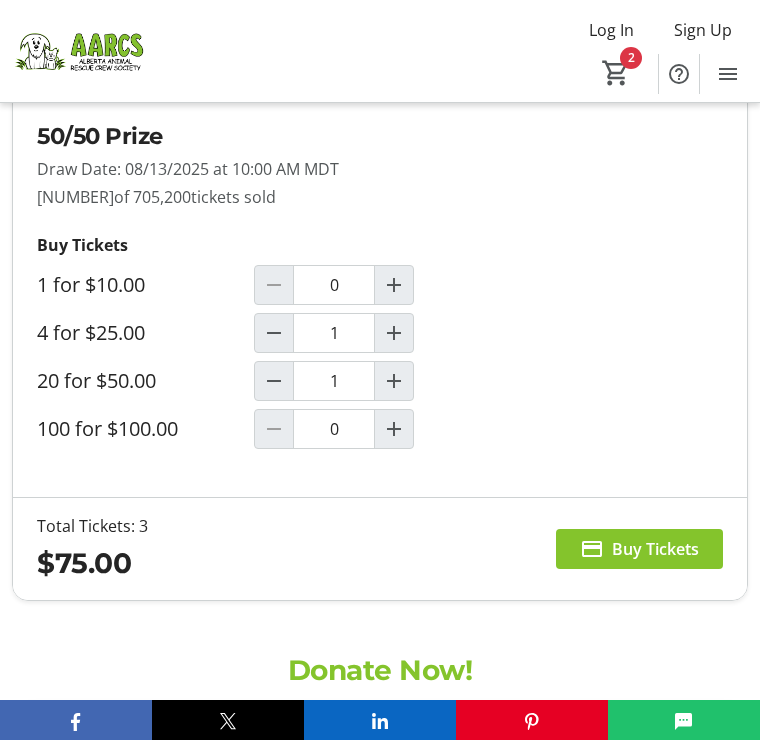 click at bounding box center [274, 333] 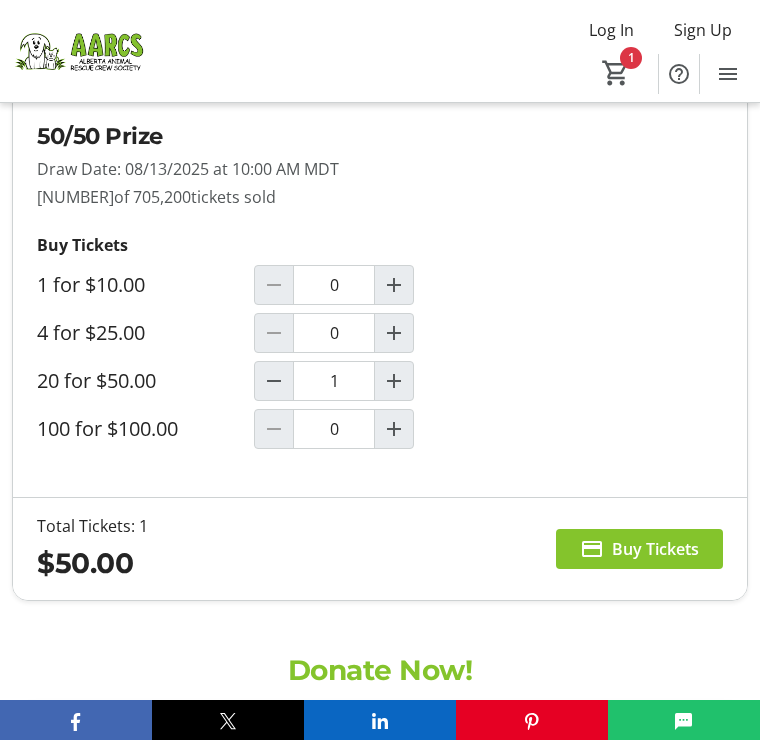 click at bounding box center [639, 549] 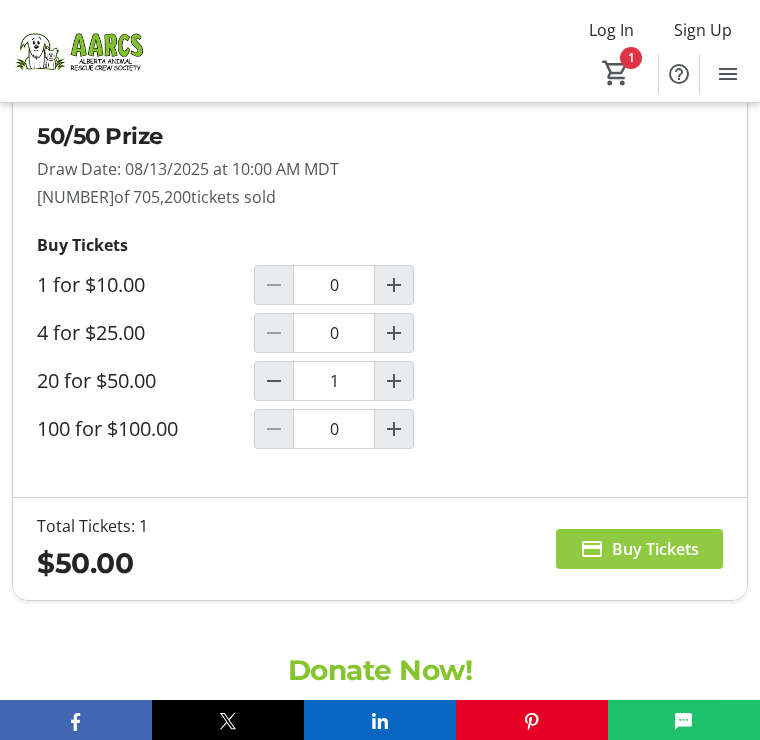 scroll, scrollTop: 0, scrollLeft: 0, axis: both 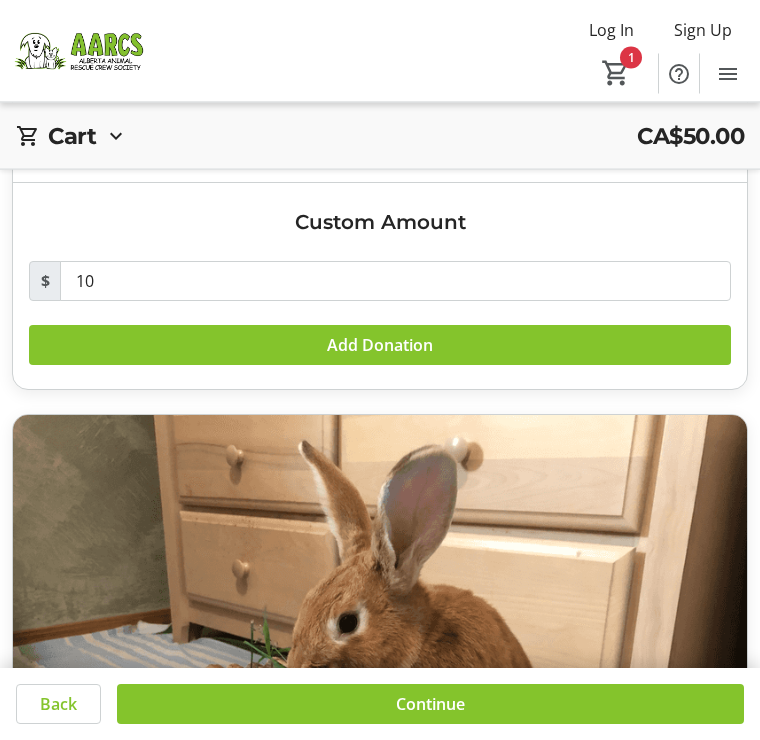 click 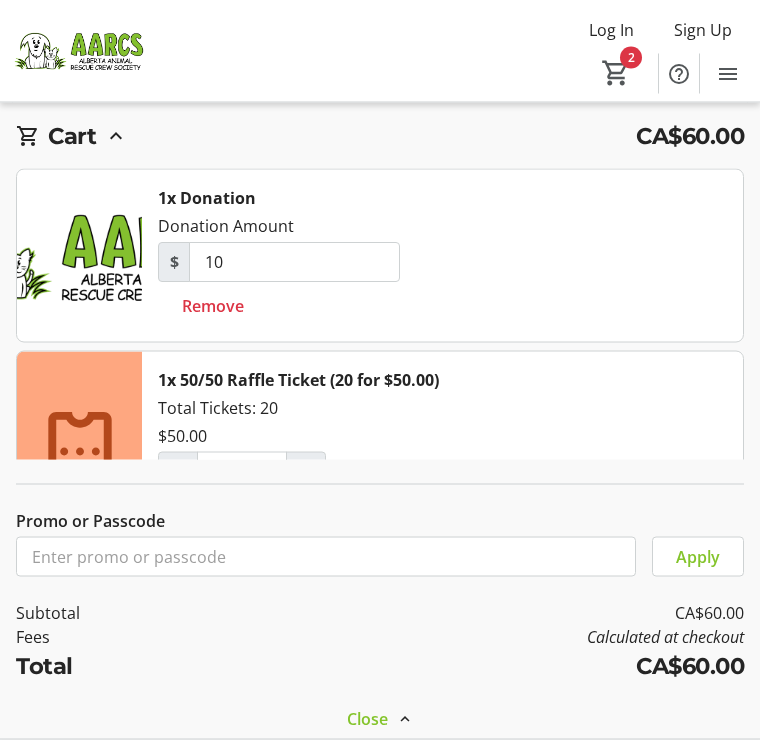 scroll, scrollTop: 1217, scrollLeft: 0, axis: vertical 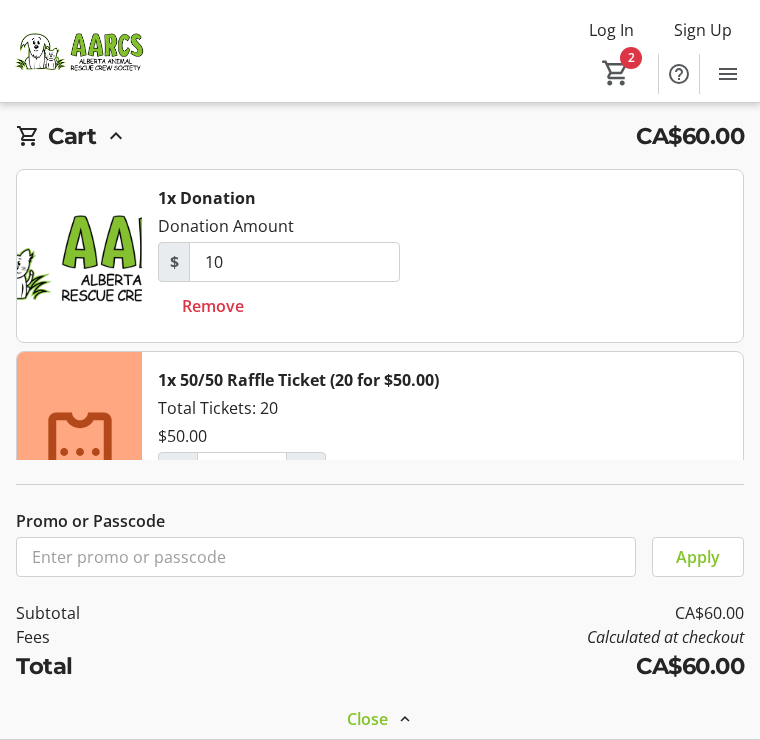 click on "CA$60.00" 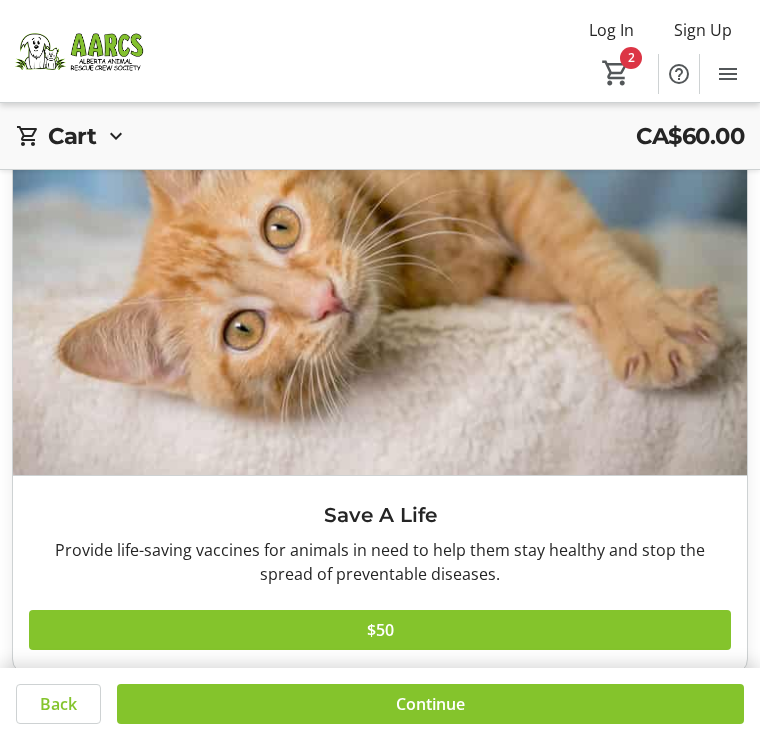 click 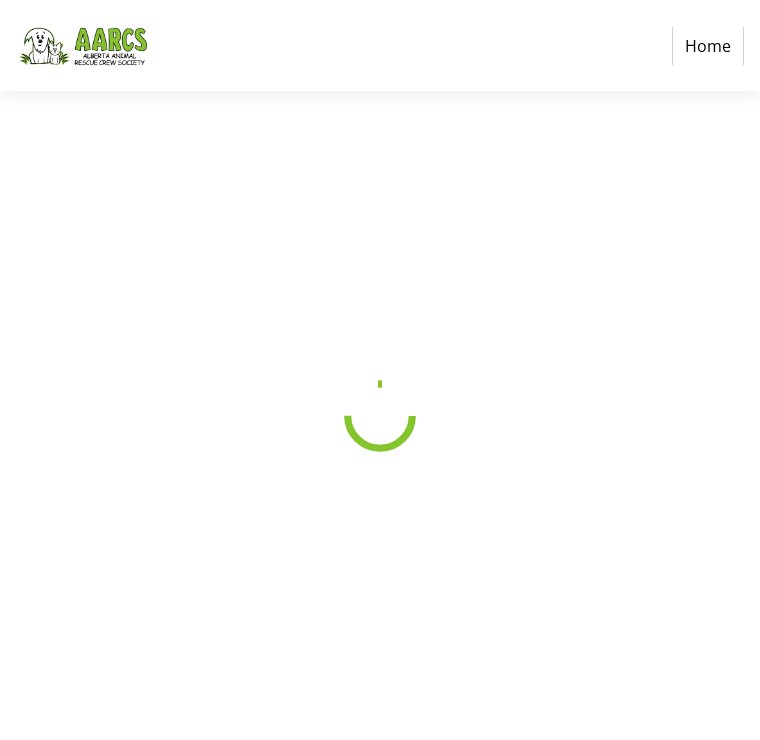 scroll, scrollTop: 0, scrollLeft: 0, axis: both 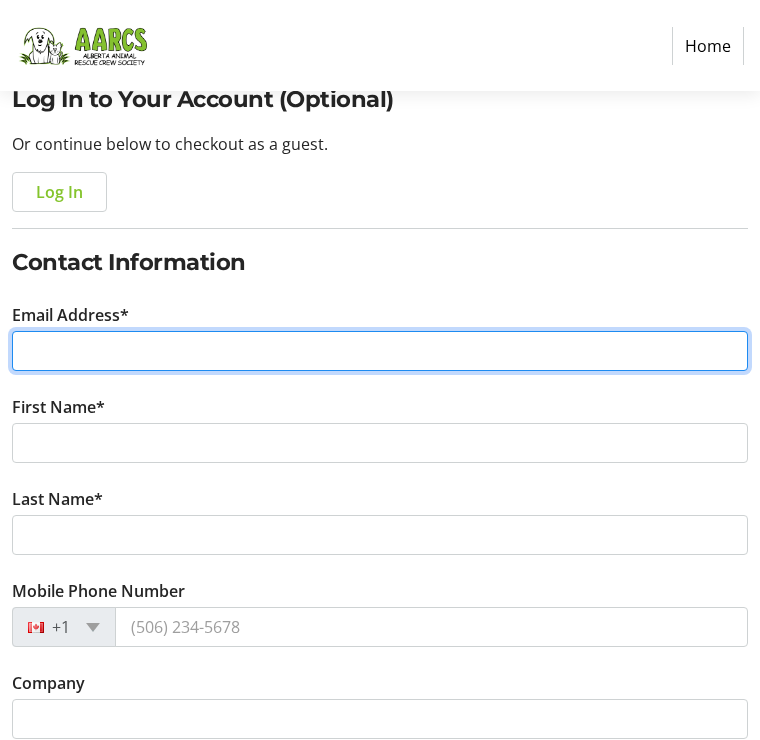 click on "Email Address*" at bounding box center (380, 351) 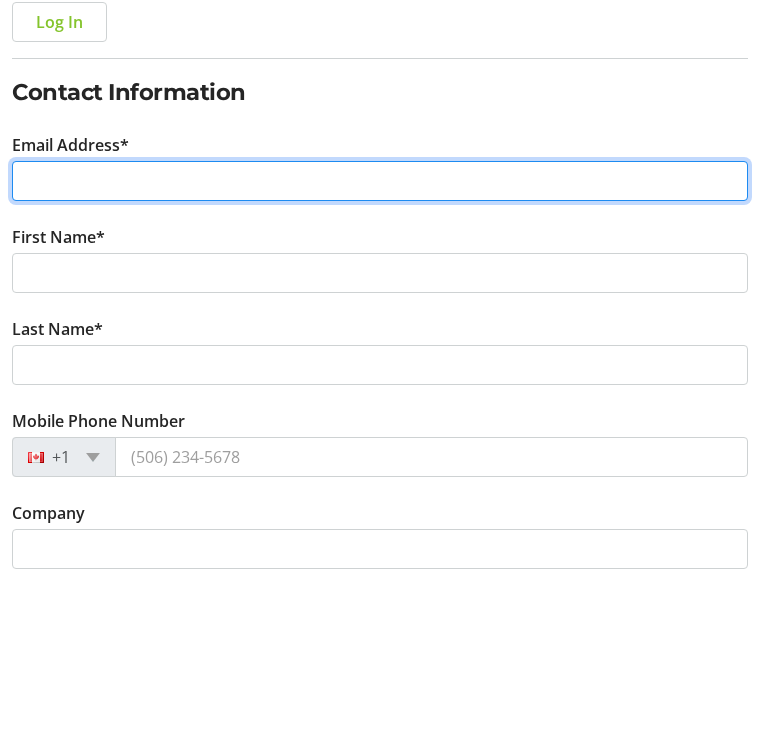 type on "[EMAIL]" 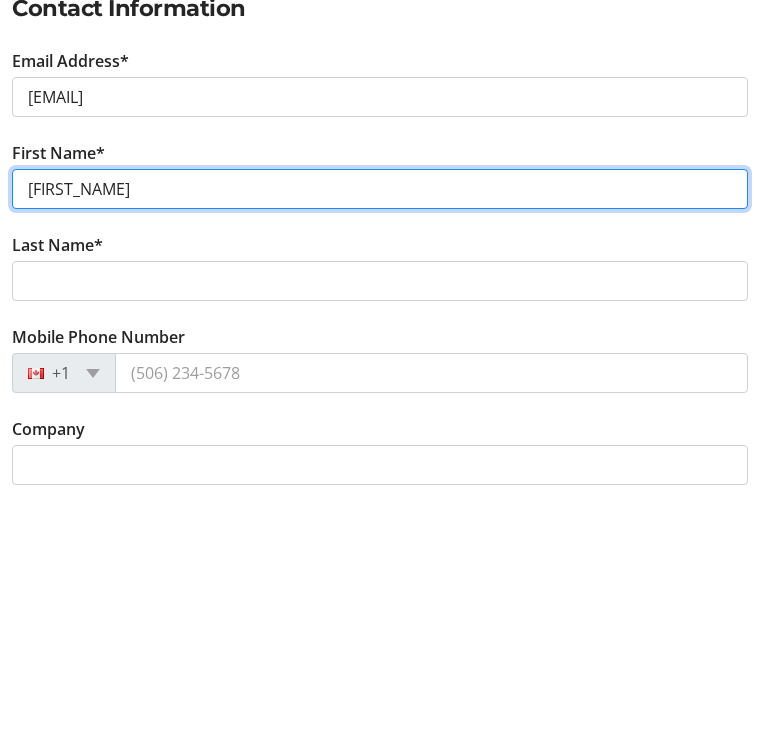 type on "[FIRST_NAME]" 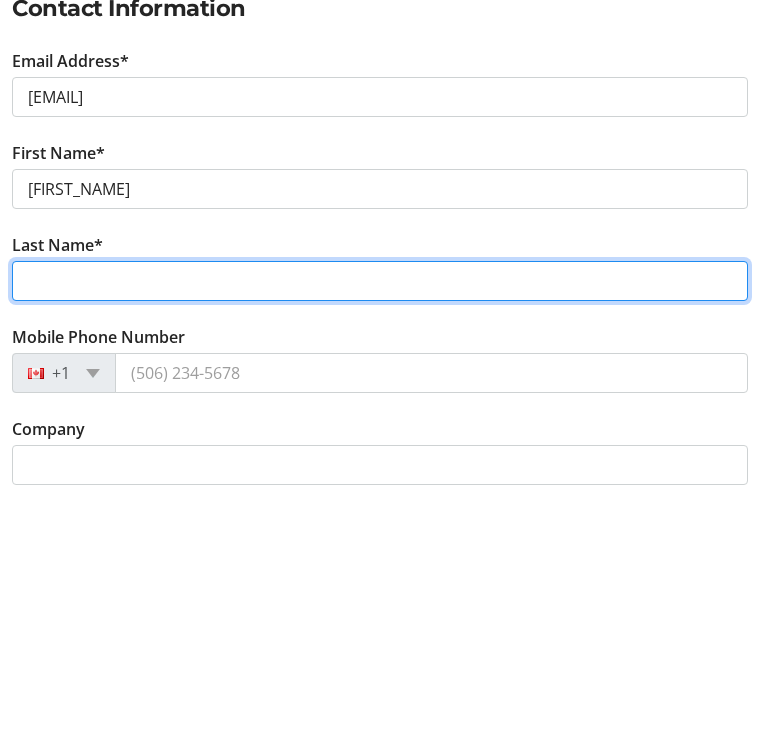 click on "Last Name*" at bounding box center [380, 535] 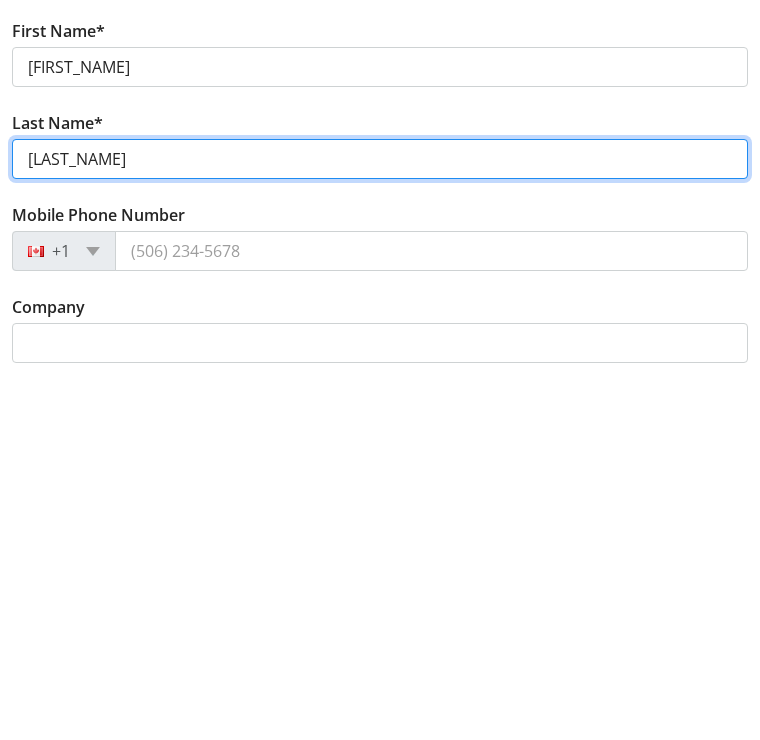 type on "[LAST_NAME]" 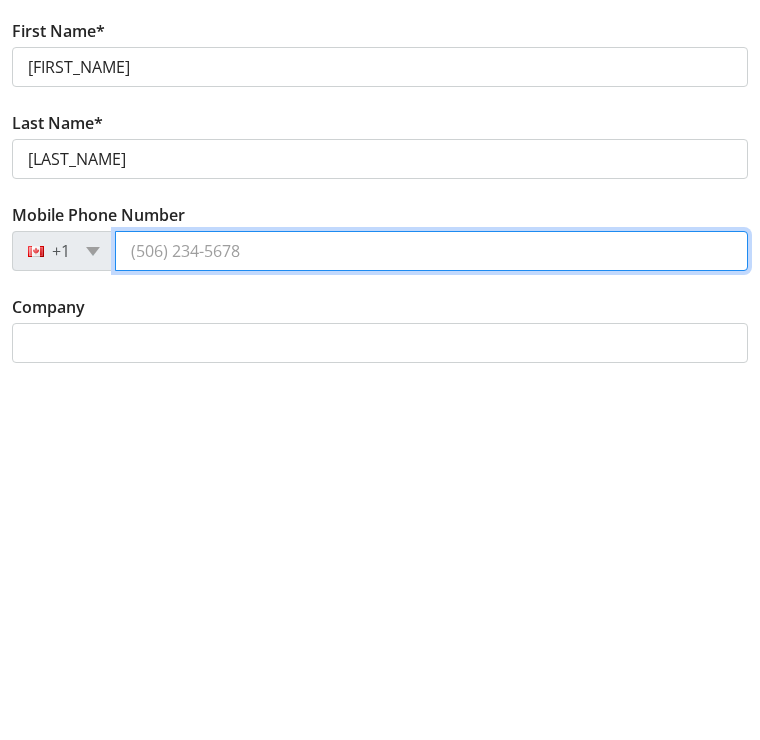 click on "Mobile Phone Number" at bounding box center [431, 627] 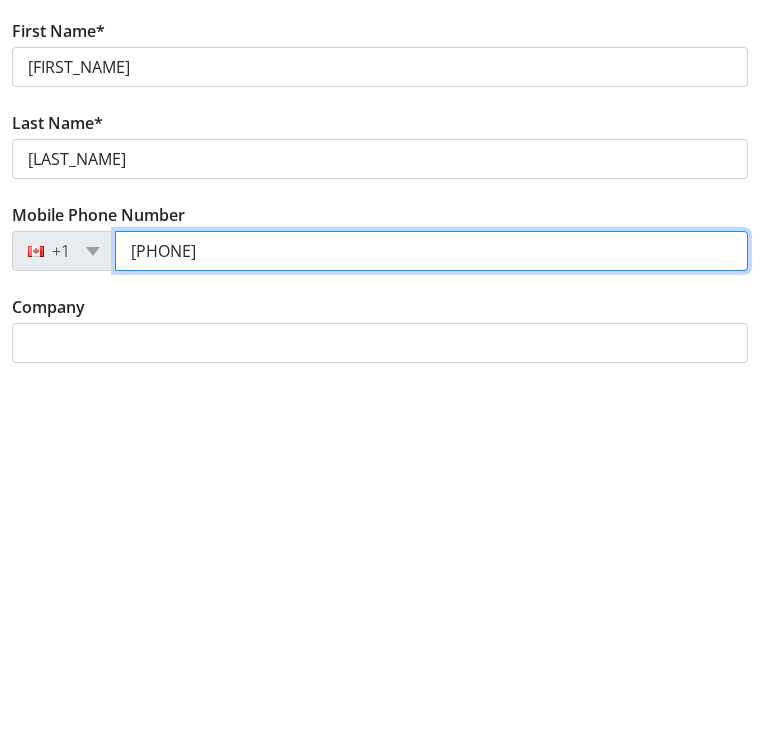 type on "[PHONE]" 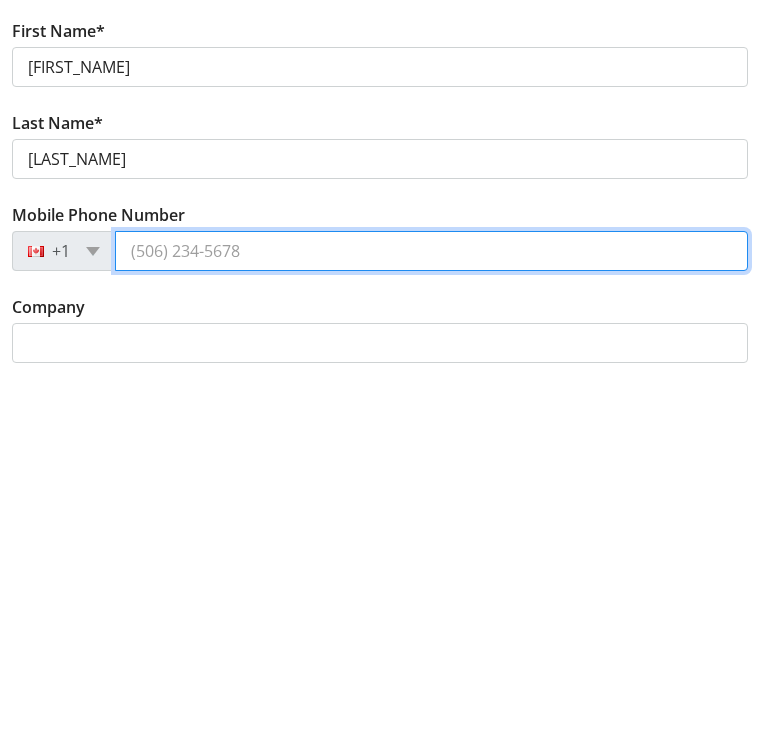 type on "[PHONE]" 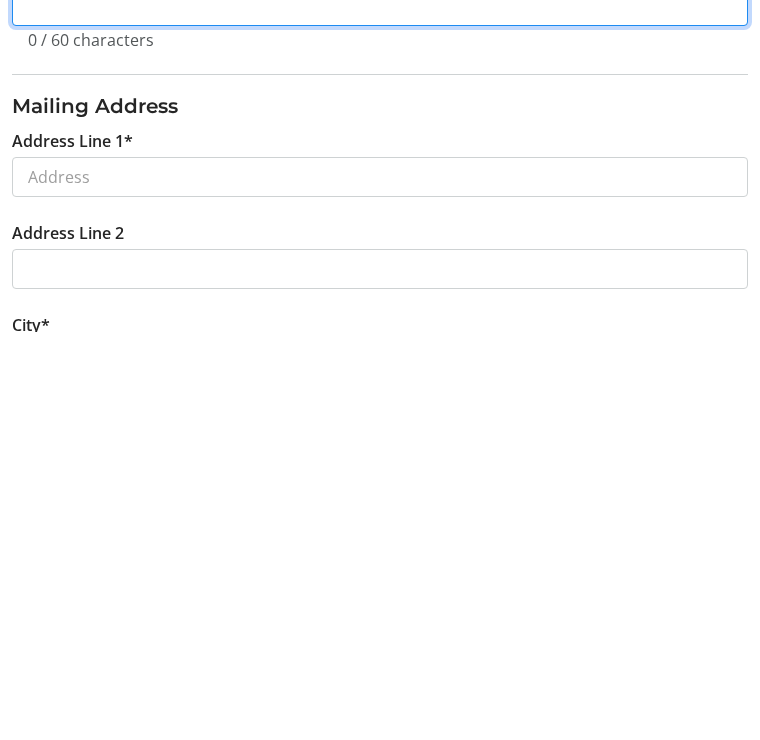 scroll, scrollTop: 517, scrollLeft: 0, axis: vertical 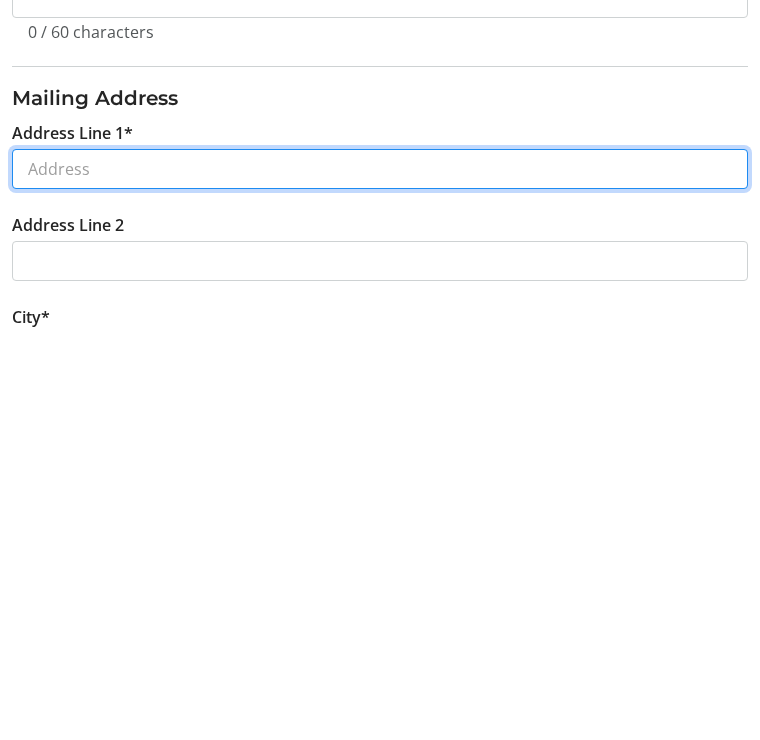 click on "Address Line 1*" at bounding box center (380, 577) 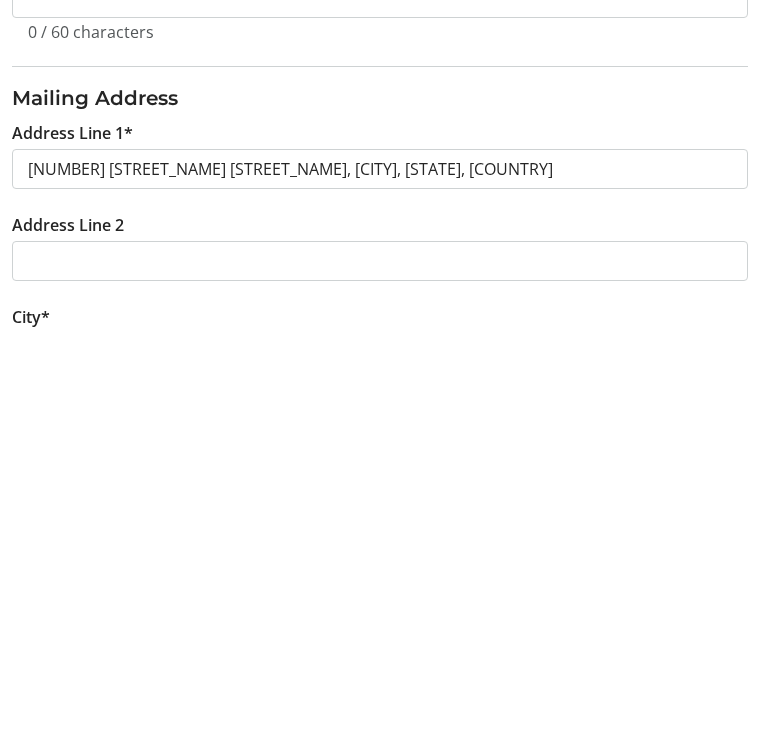scroll, scrollTop: 925, scrollLeft: 0, axis: vertical 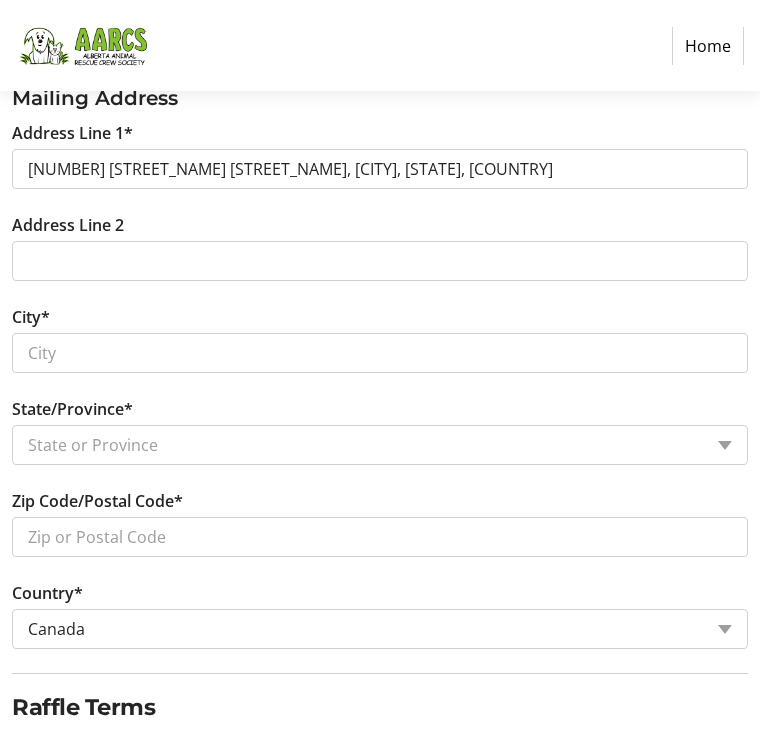 type on "[NUMBER] [STREET_NAME] [STREET_NAME]" 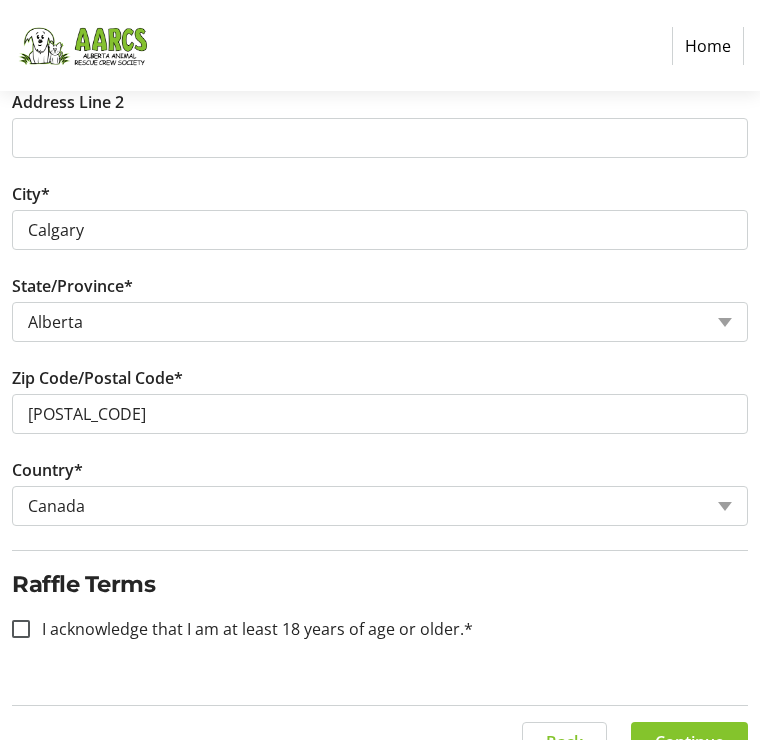 scroll, scrollTop: 1055, scrollLeft: 0, axis: vertical 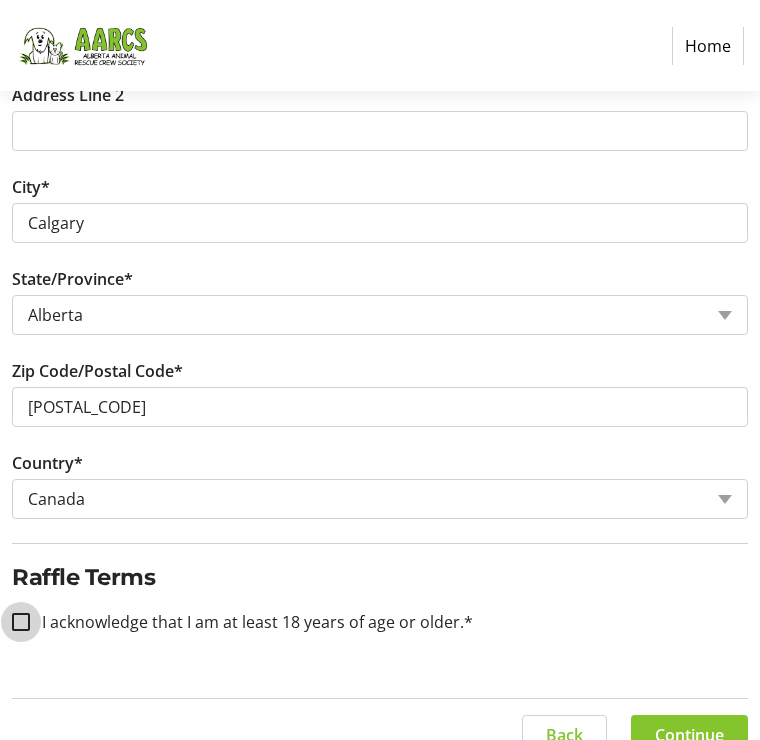 click on "I acknowledge that I am at least 18 years of age or older.*" at bounding box center (21, 622) 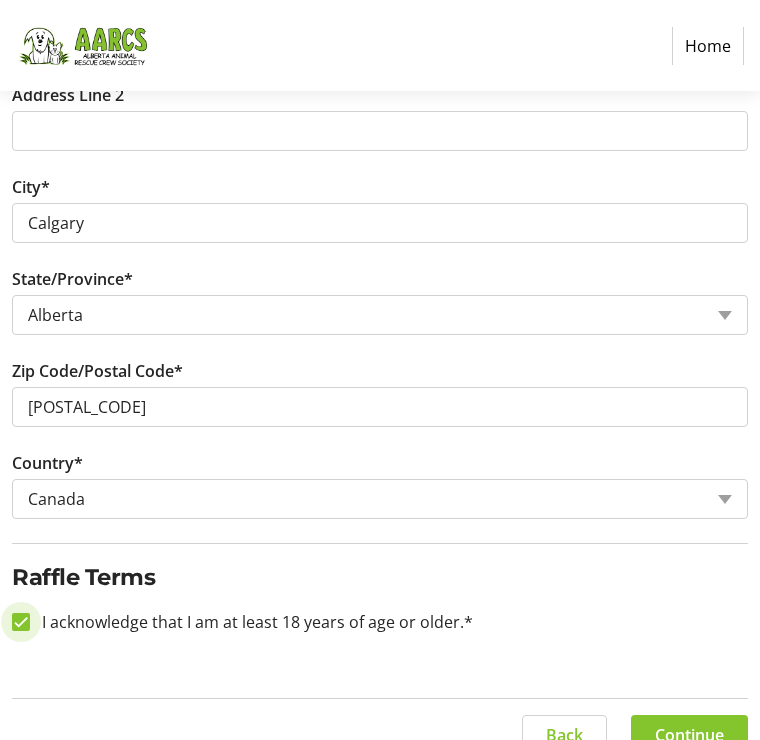 checkbox on "true" 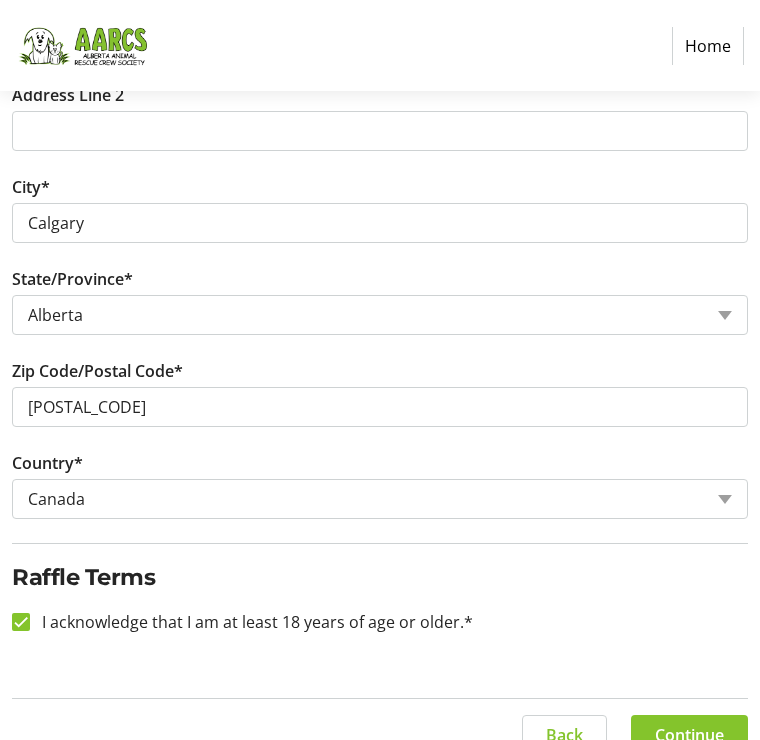 click on "Continue" 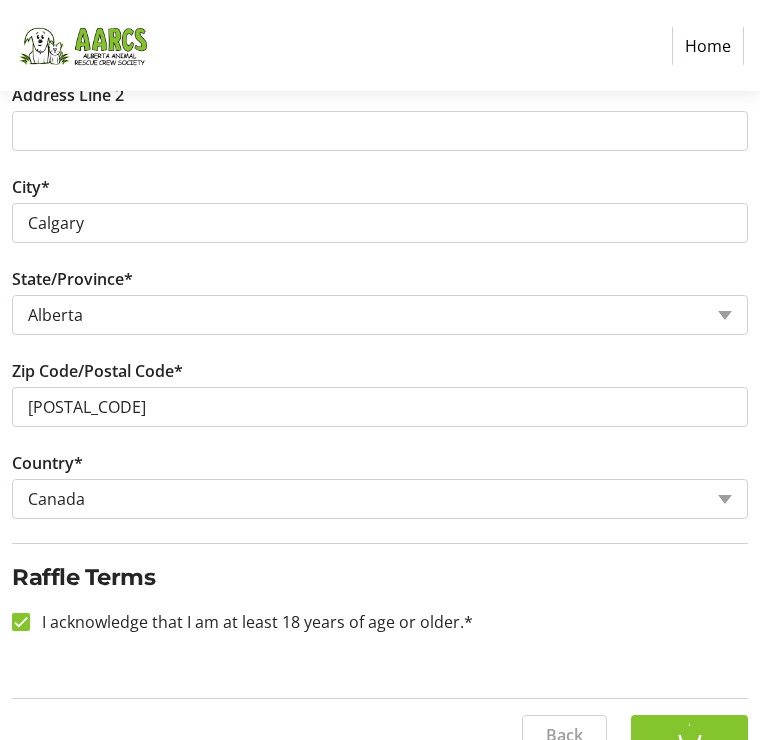 scroll, scrollTop: 0, scrollLeft: 0, axis: both 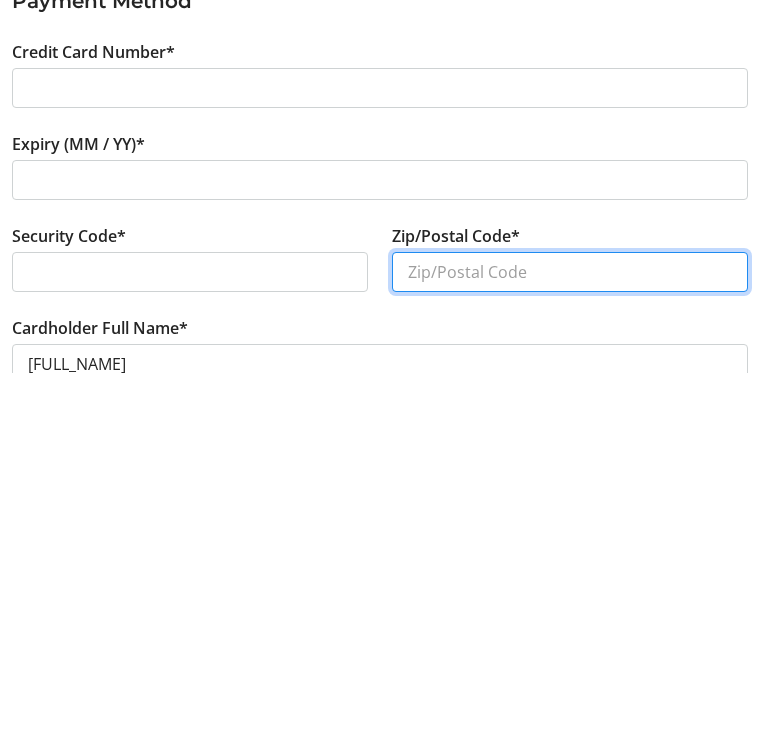 click on "Zip/Postal Code*" at bounding box center (570, 639) 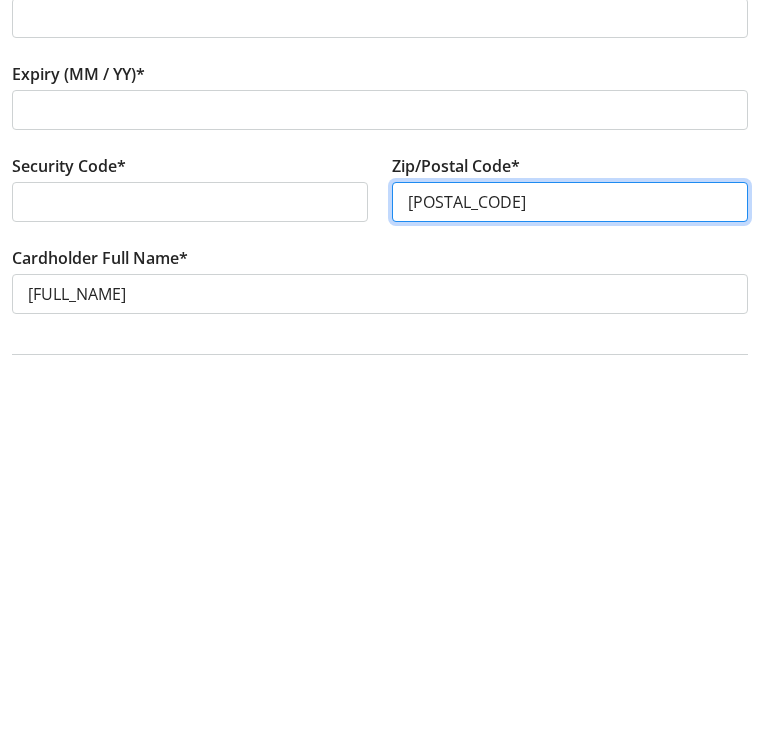 scroll, scrollTop: 91, scrollLeft: 0, axis: vertical 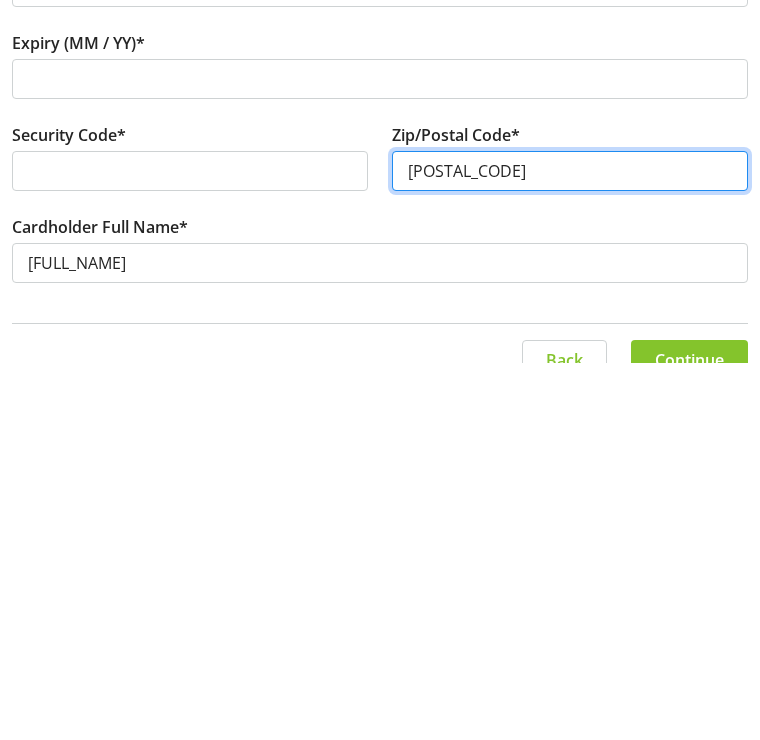 type on "[POSTAL_CODE]" 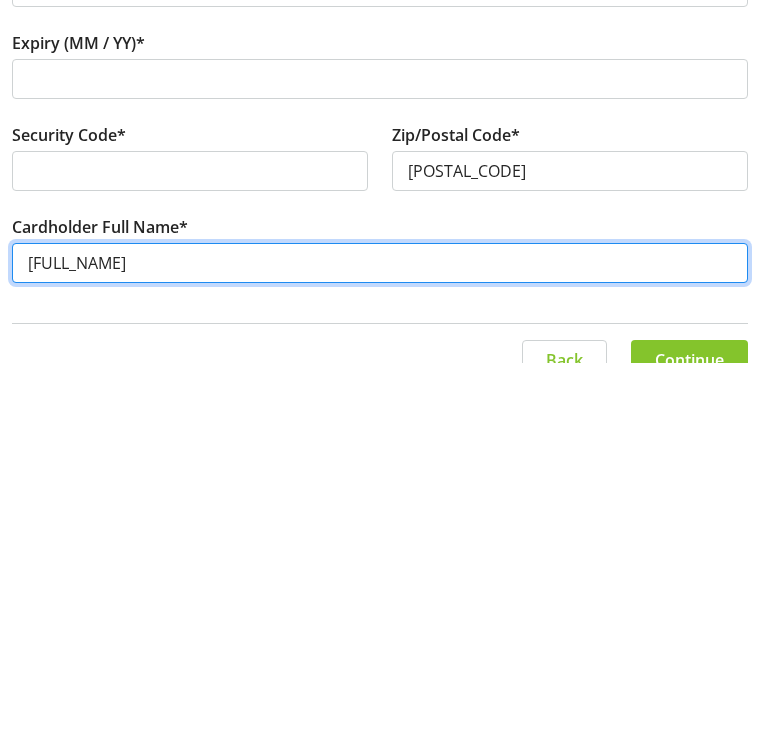 click on "[FULL_NAME]" at bounding box center (380, 640) 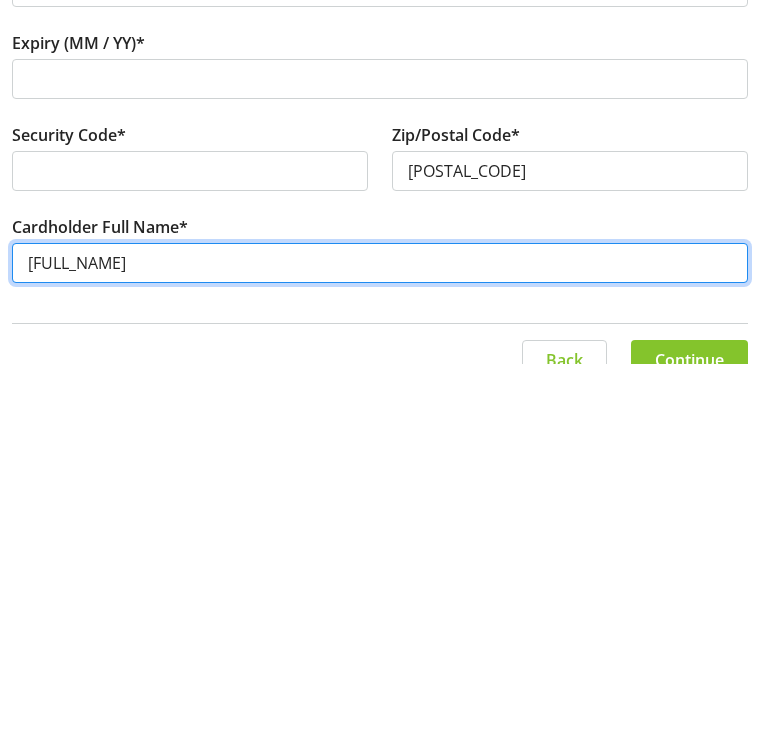 scroll, scrollTop: 124, scrollLeft: 0, axis: vertical 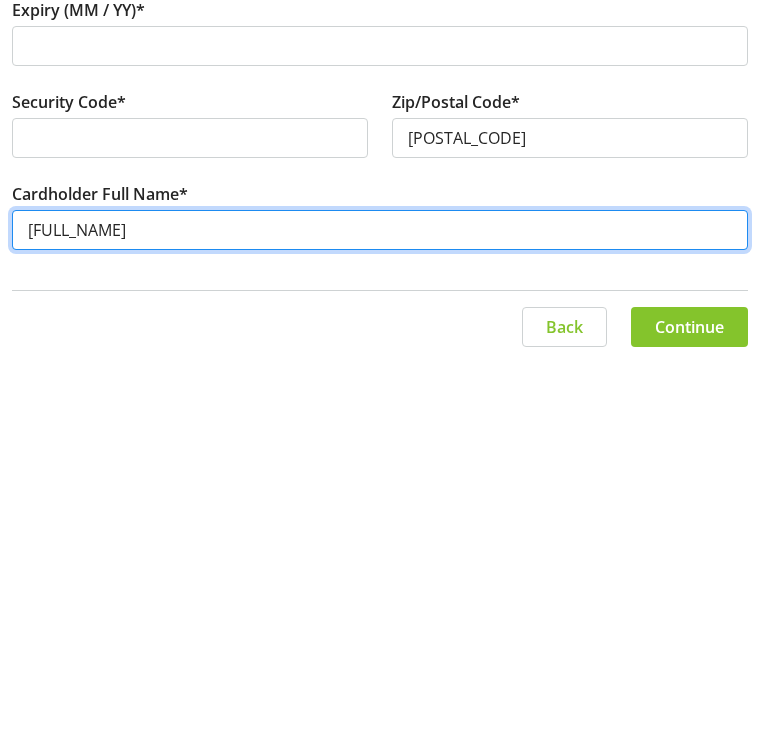 type on "[FULL_NAME]" 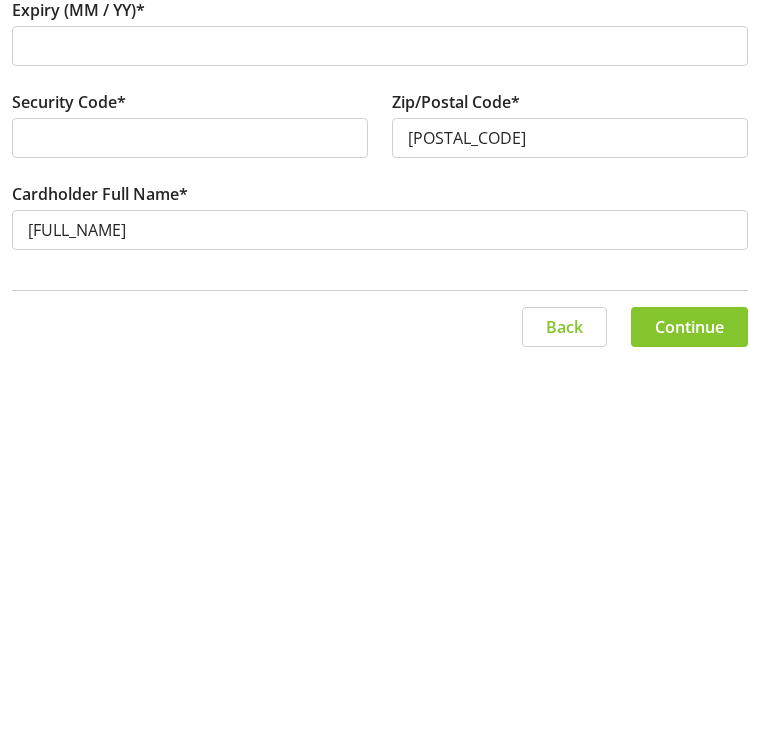 click on "Continue" 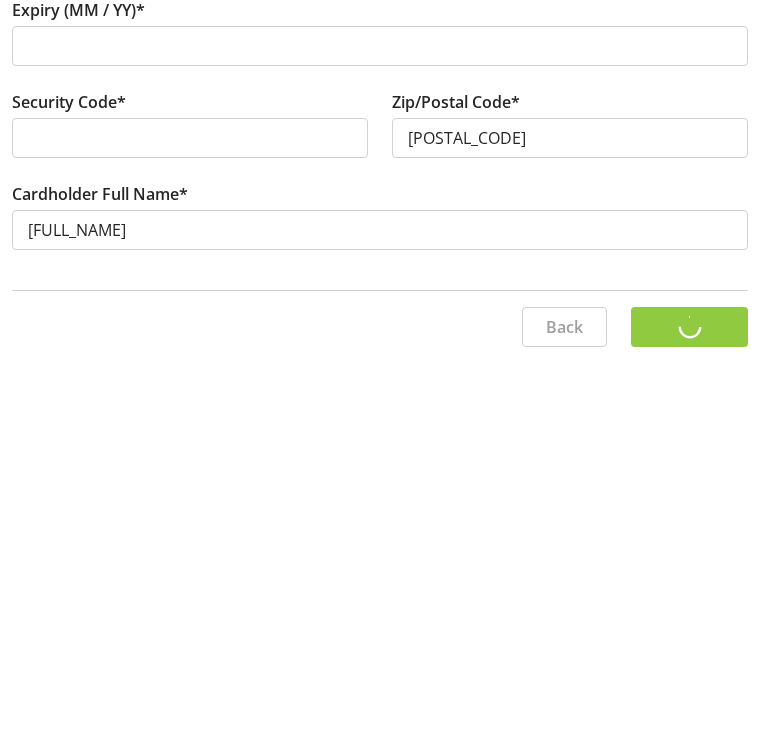 scroll, scrollTop: 93, scrollLeft: 0, axis: vertical 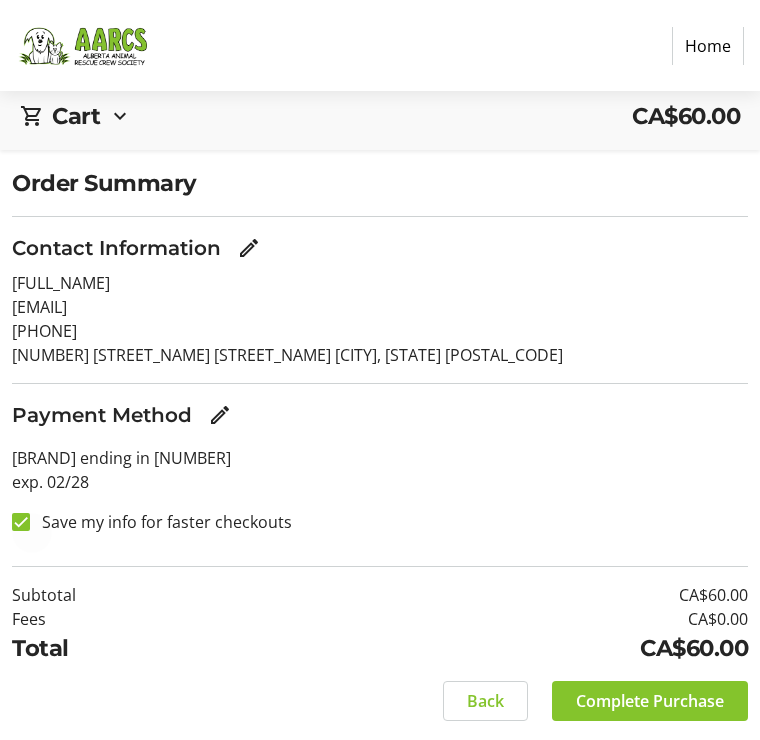 click at bounding box center (21, 522) 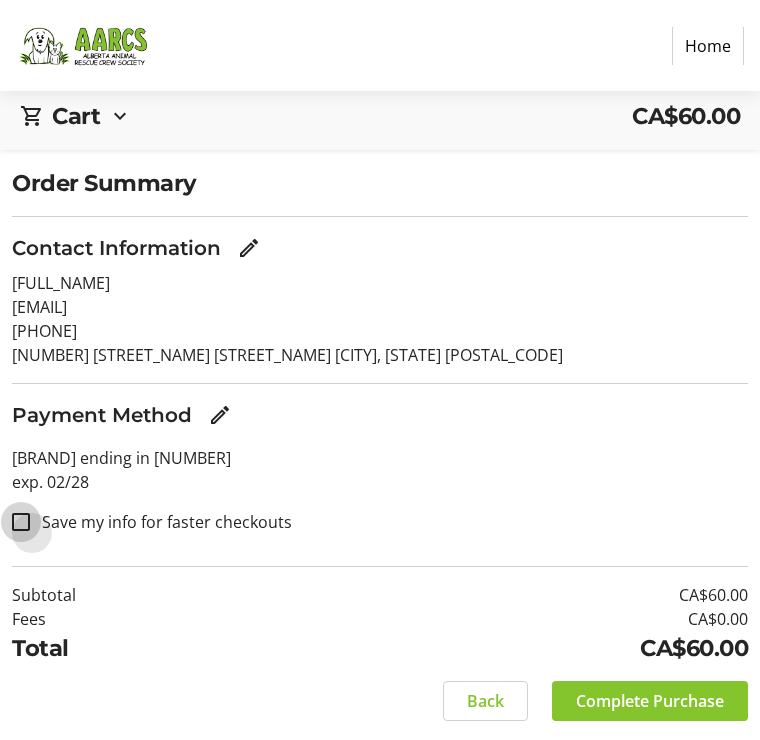 checkbox on "false" 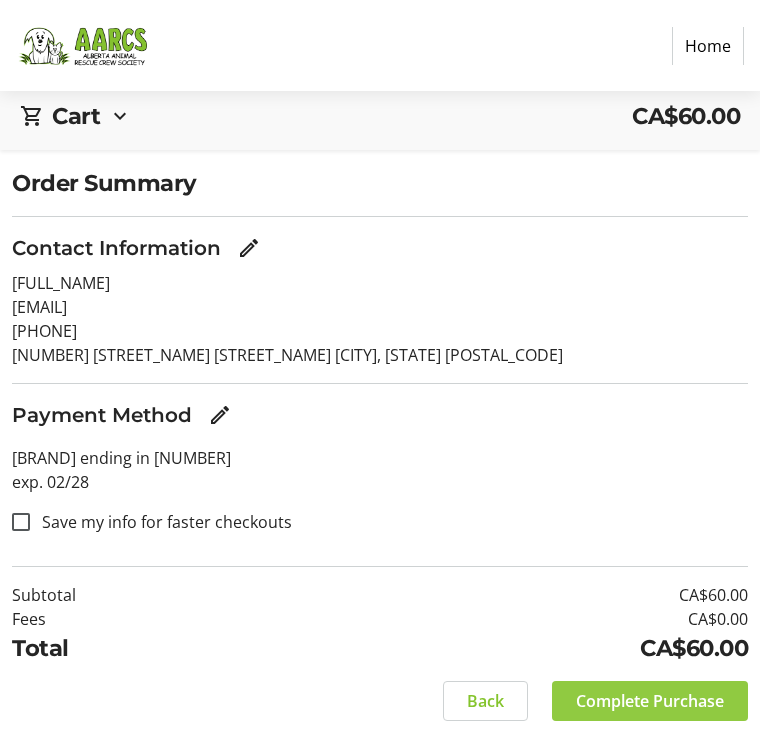 click on "Complete Purchase" 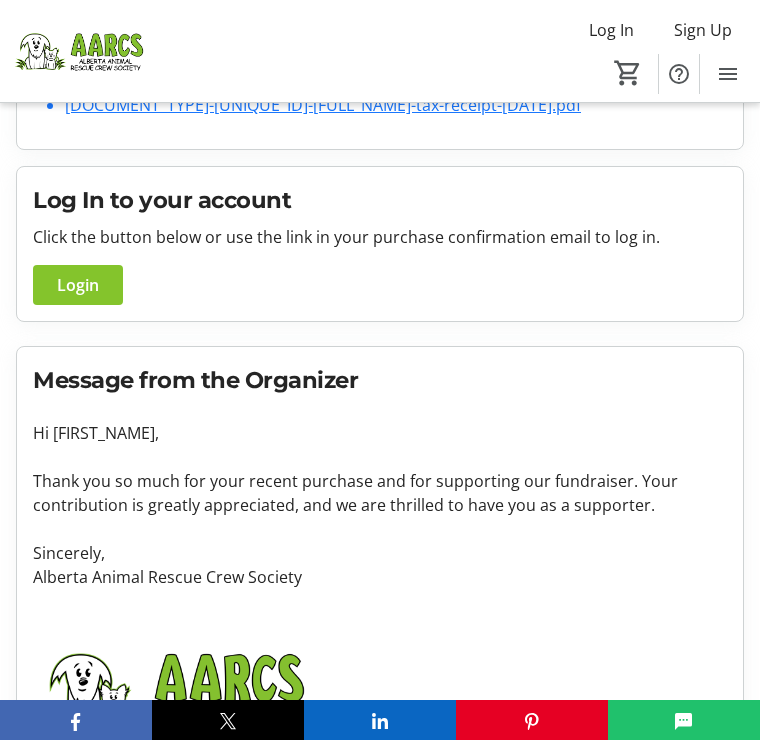 scroll, scrollTop: 471, scrollLeft: 0, axis: vertical 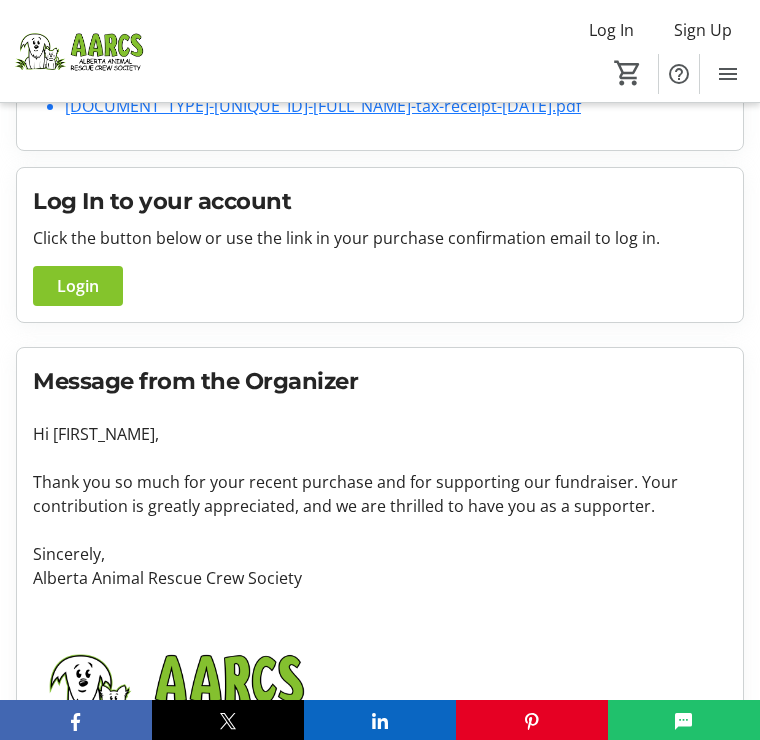 click on "Login" 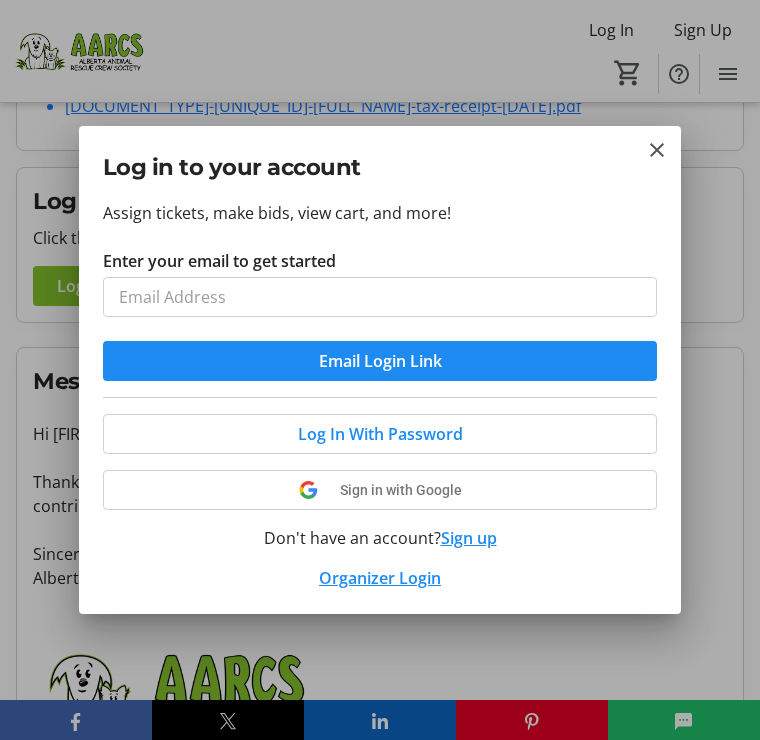 click on "Enter your email to get started" at bounding box center [380, 297] 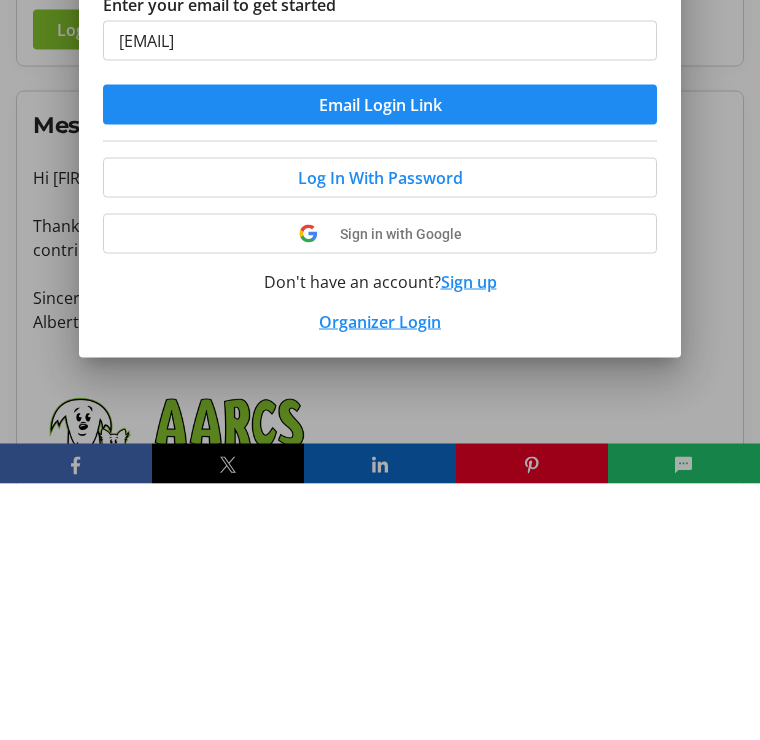 type on "[EMAIL]" 